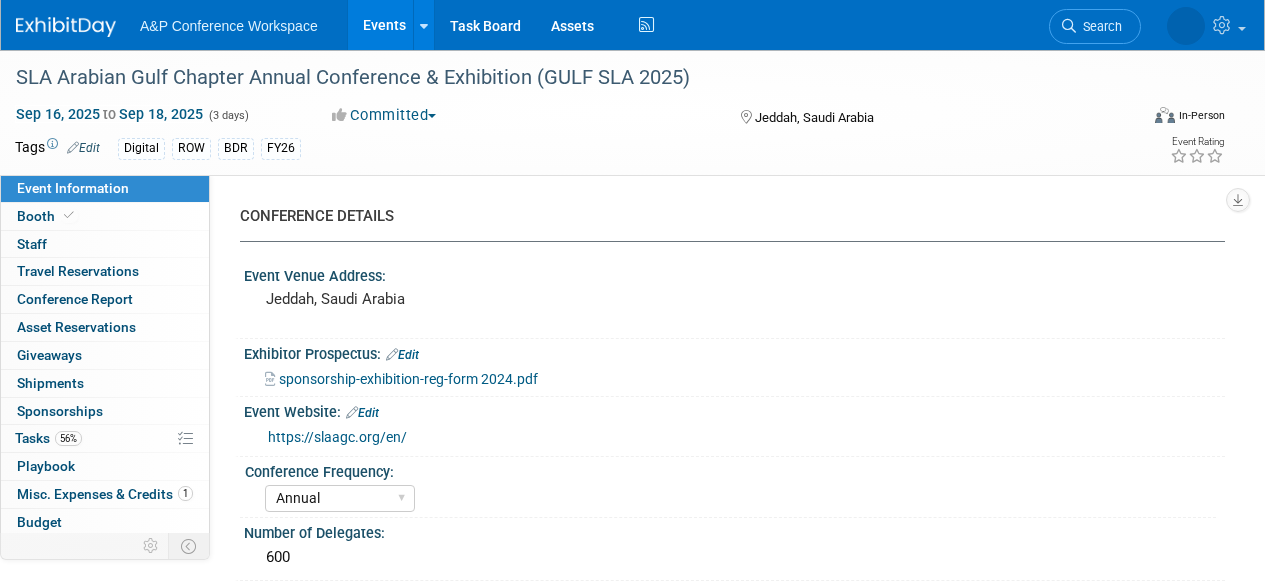 select on "Annual" 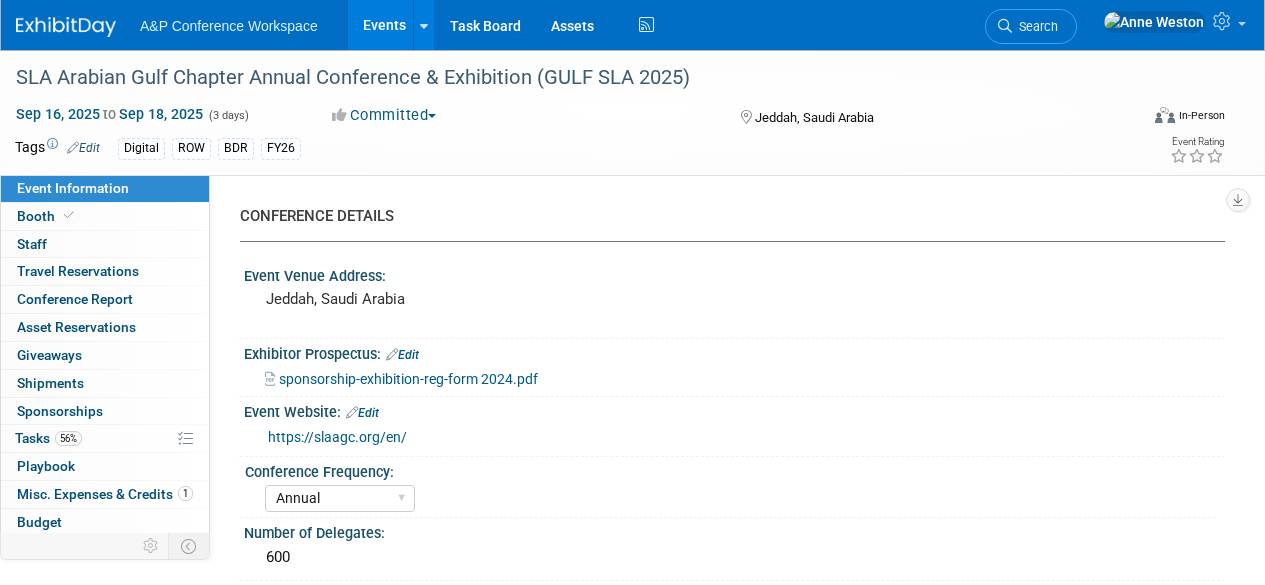 select on "Level 2" 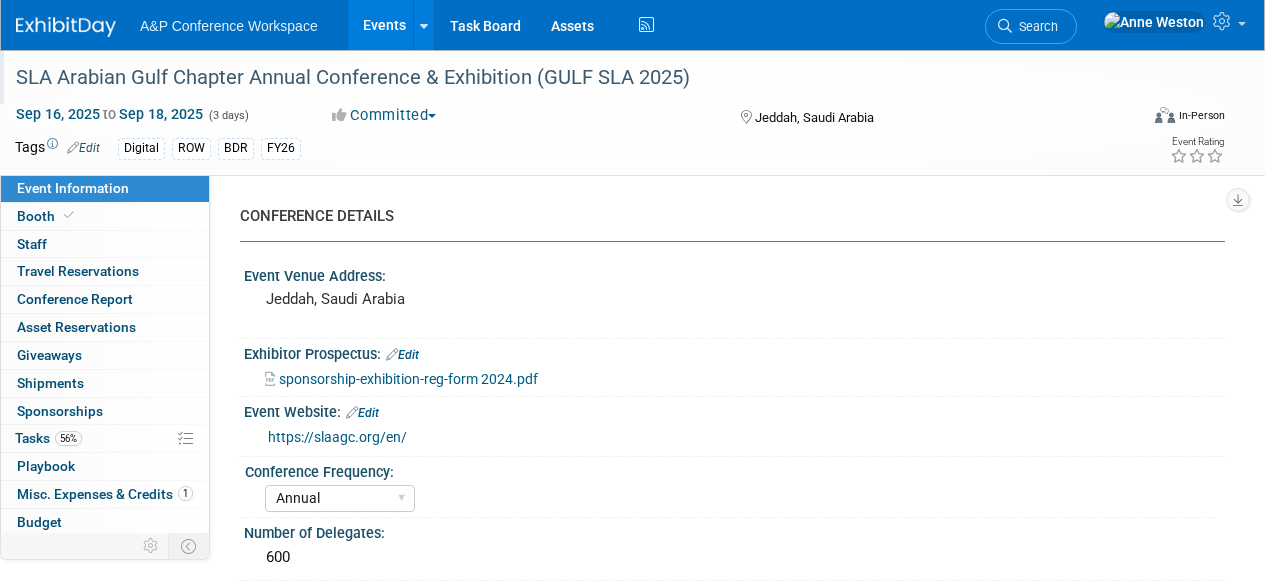 scroll, scrollTop: 0, scrollLeft: 0, axis: both 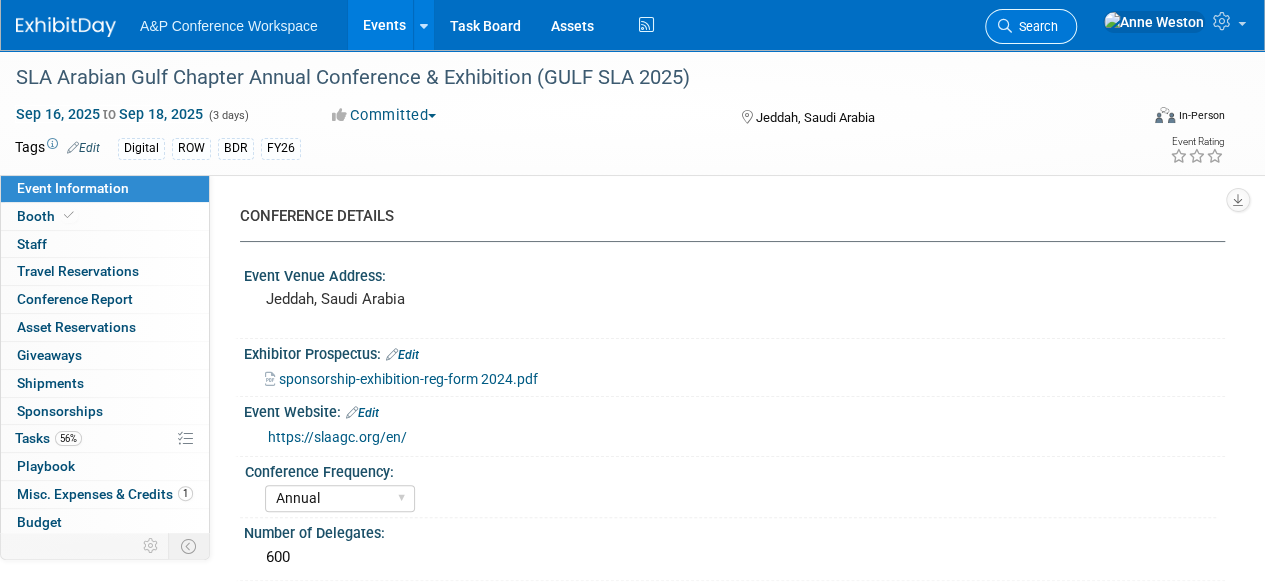 click at bounding box center (1005, 26) 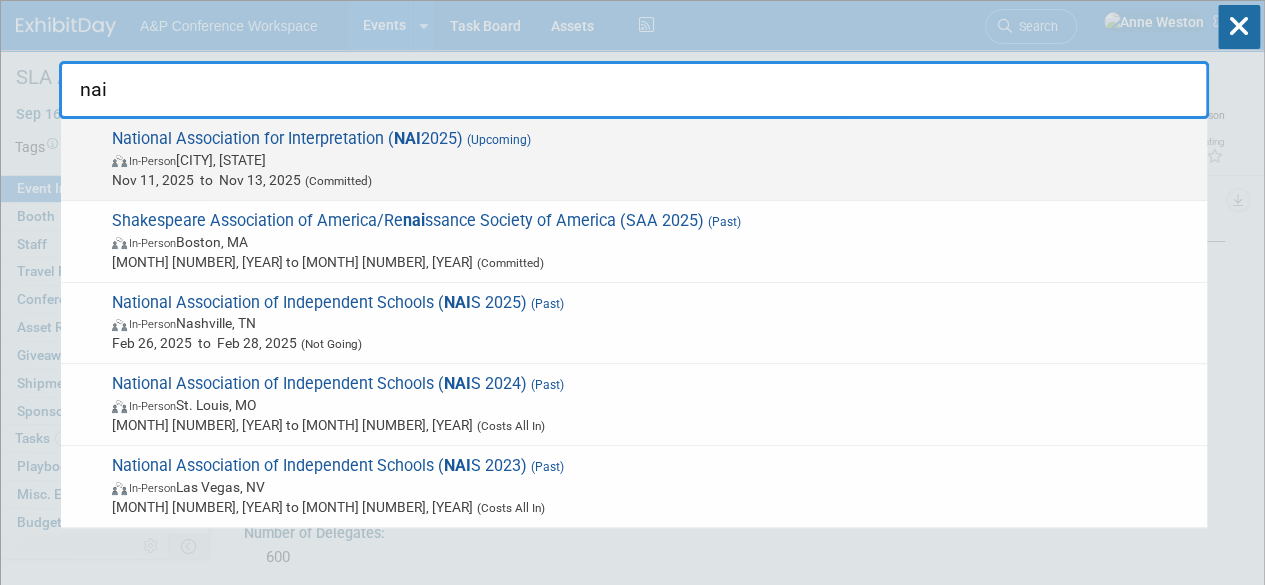 type on "nai" 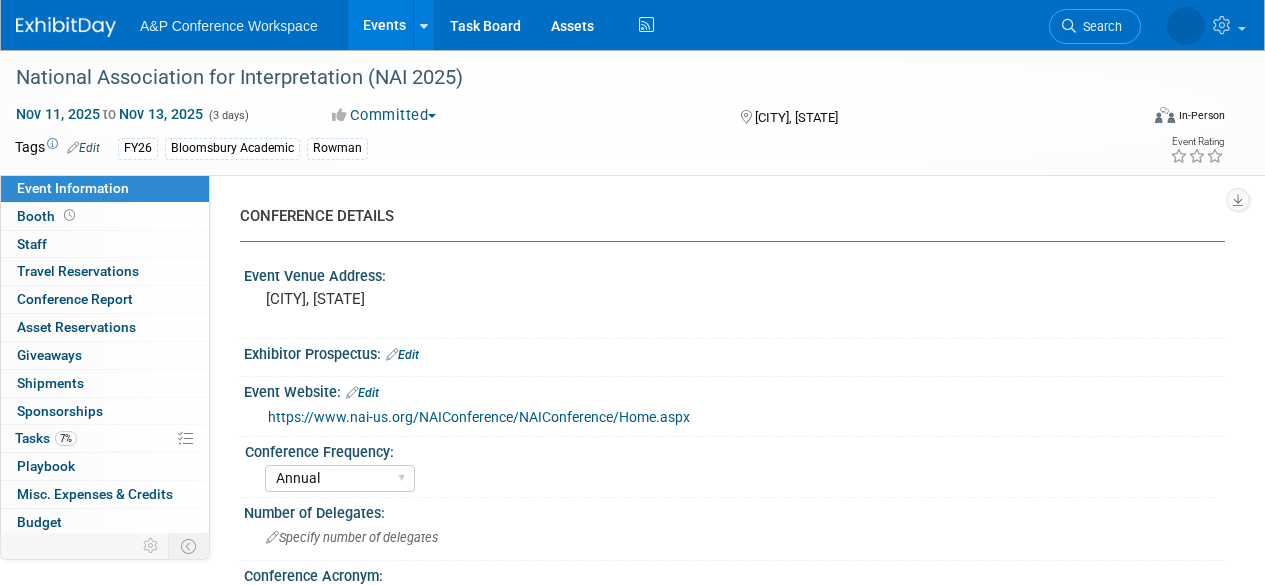 select on "Annual" 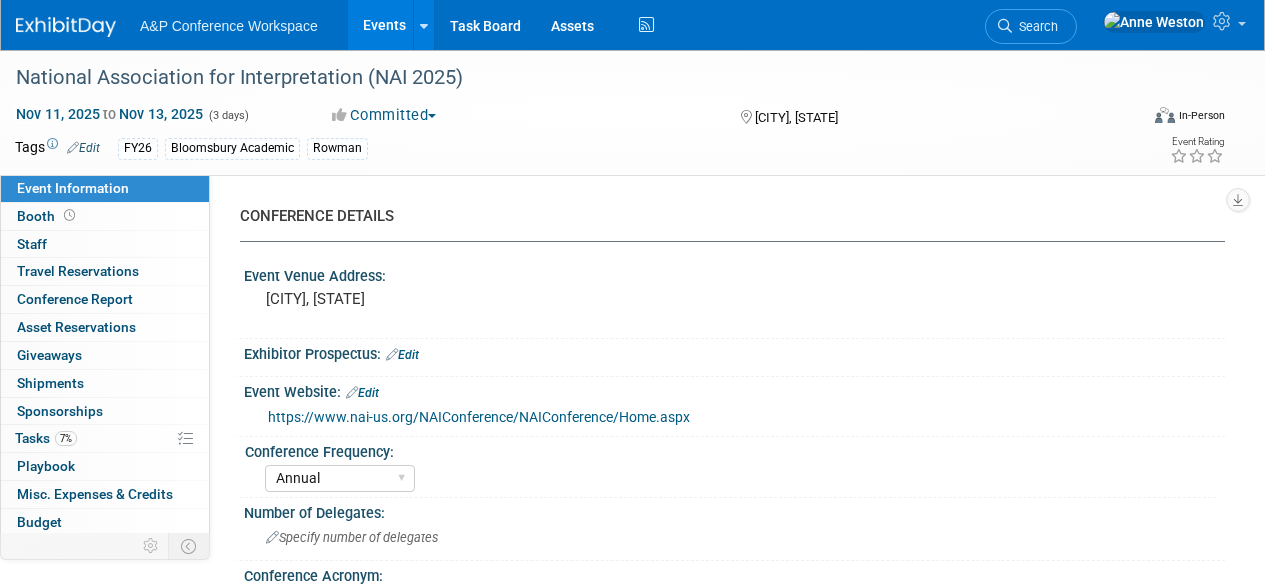 select on "Level 2" 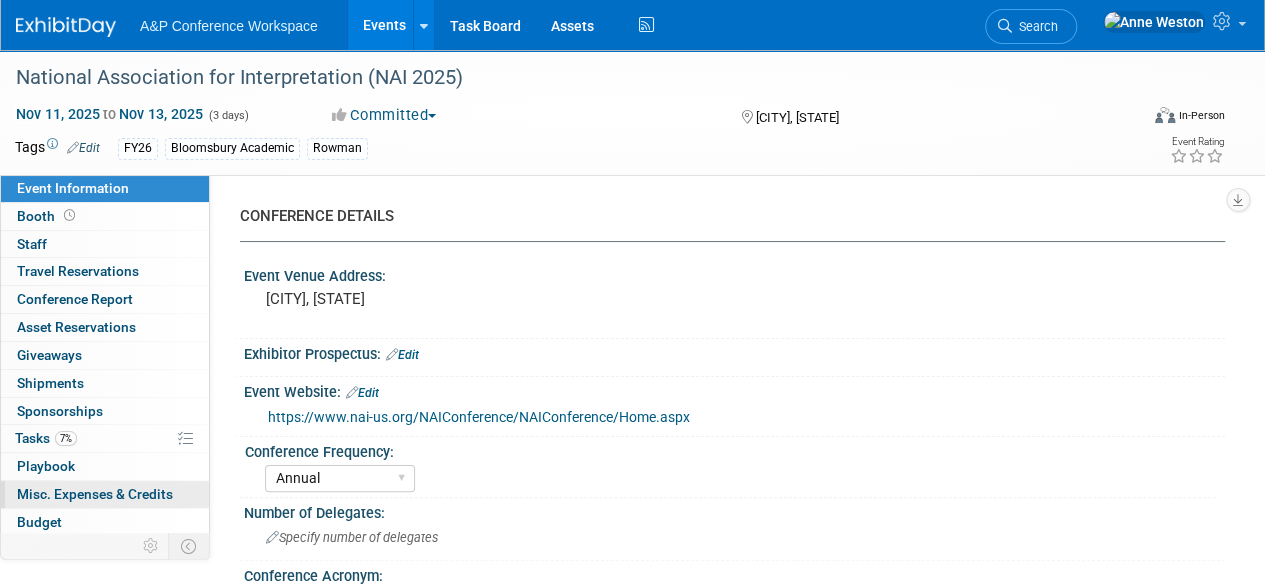 scroll, scrollTop: 0, scrollLeft: 0, axis: both 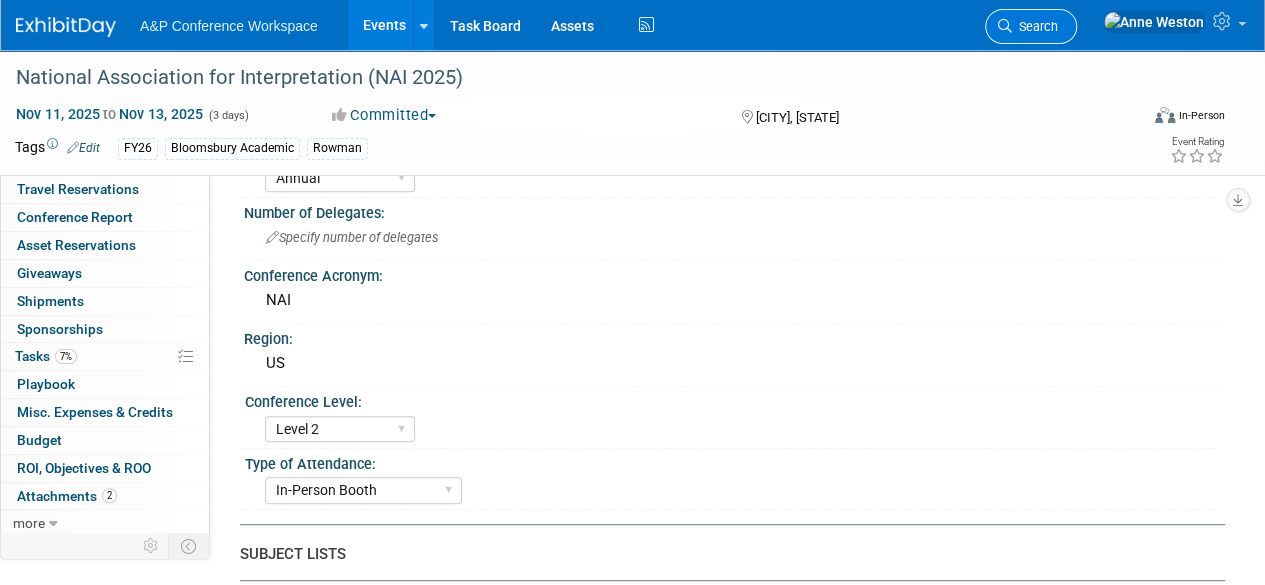 click on "Search" at bounding box center (1035, 26) 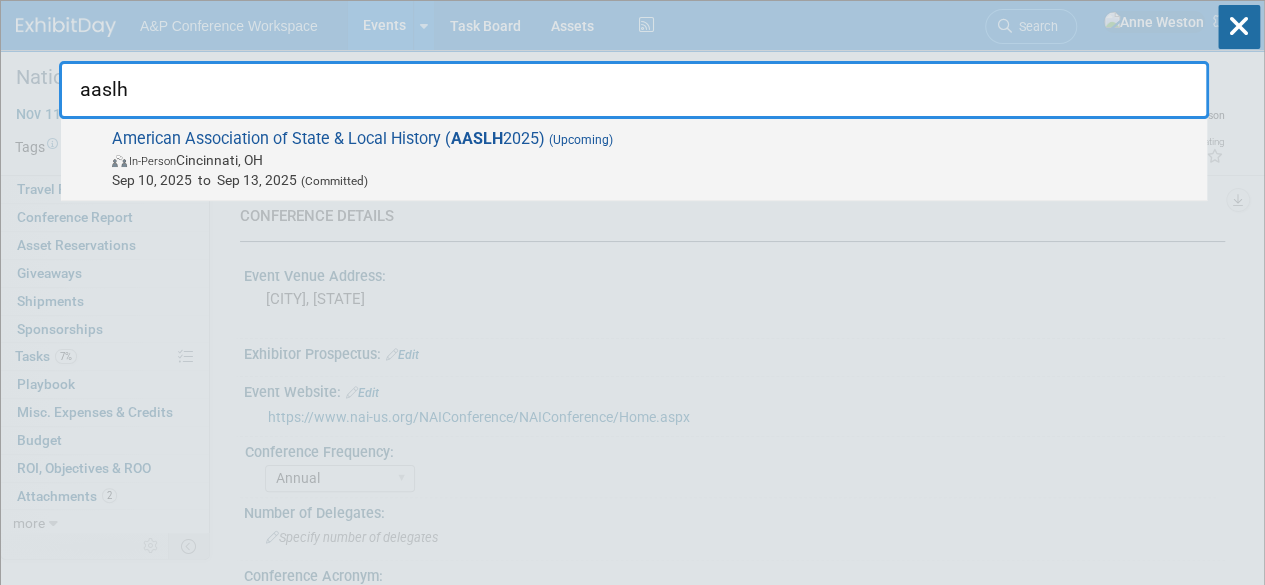 type on "aaslh" 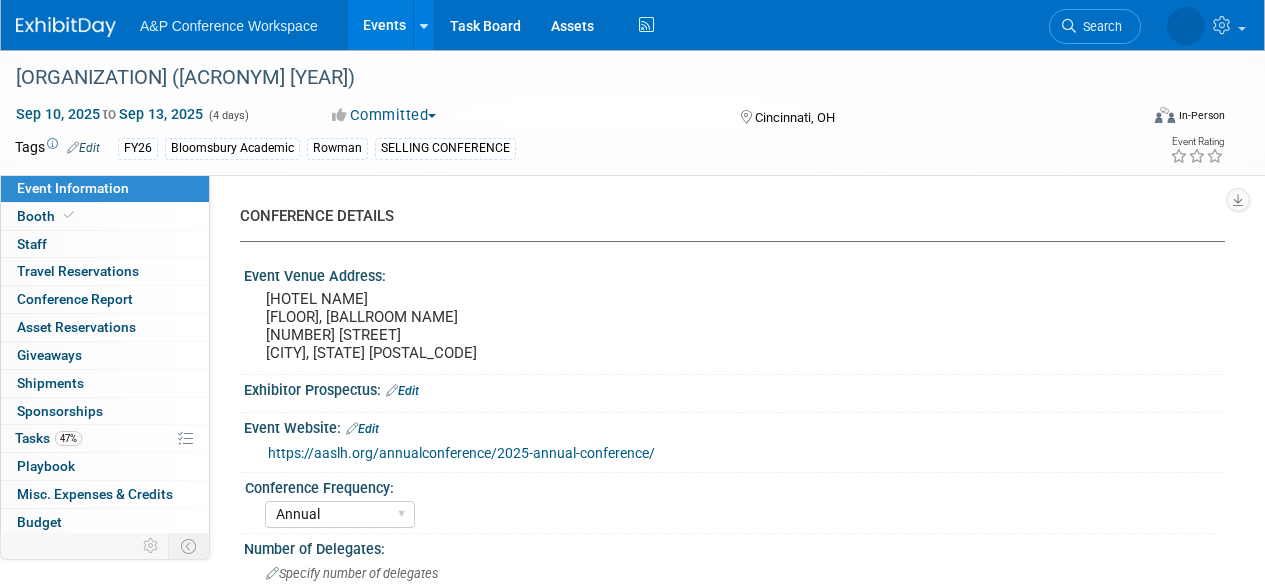 select on "Annual" 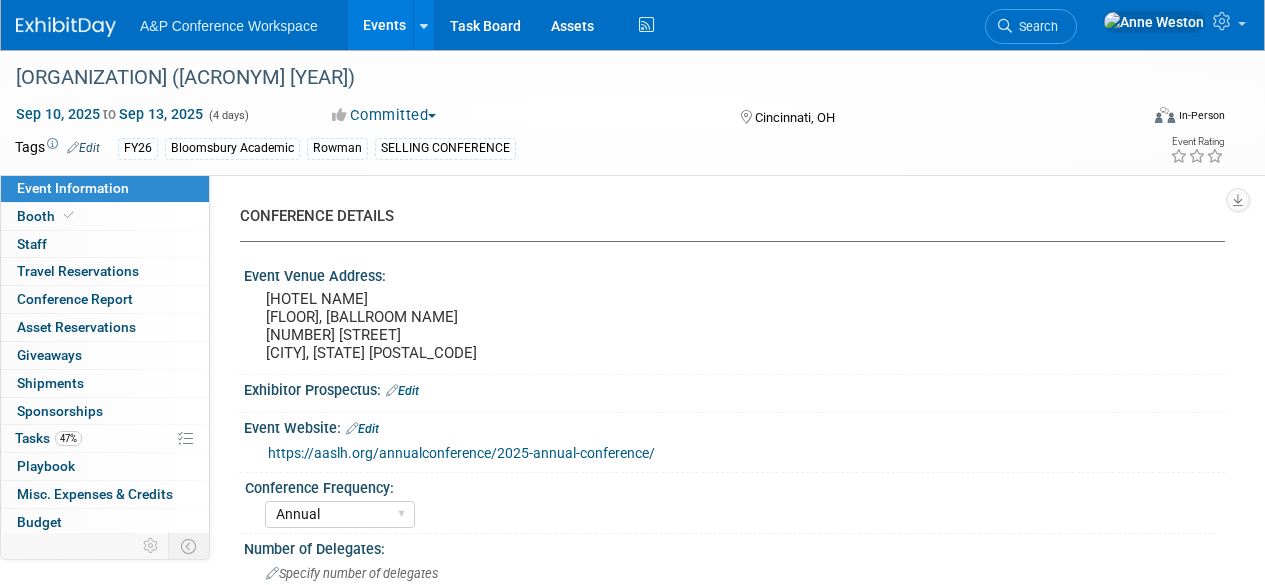 select on "Taylor Thompson" 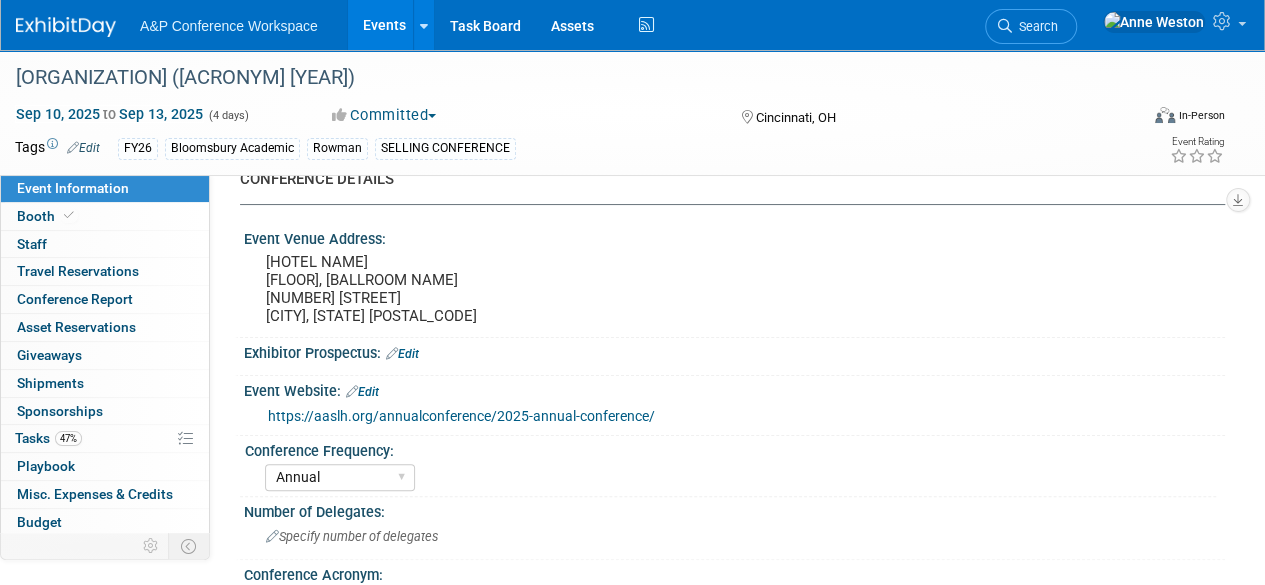 scroll, scrollTop: 0, scrollLeft: 0, axis: both 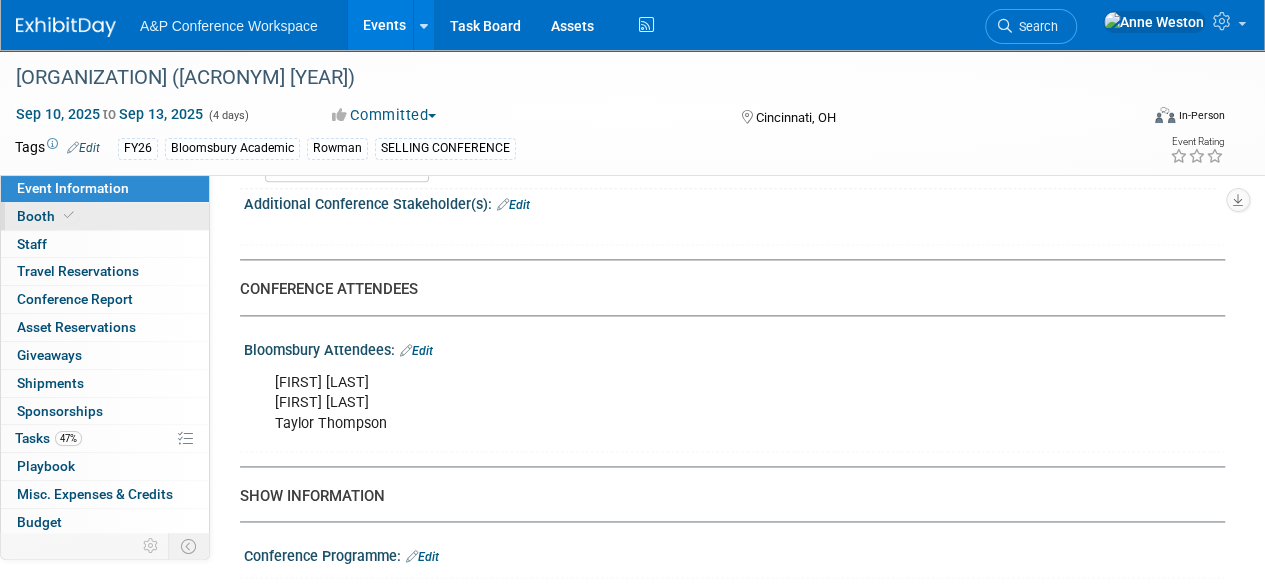 drag, startPoint x: 71, startPoint y: 219, endPoint x: 81, endPoint y: 220, distance: 10.049875 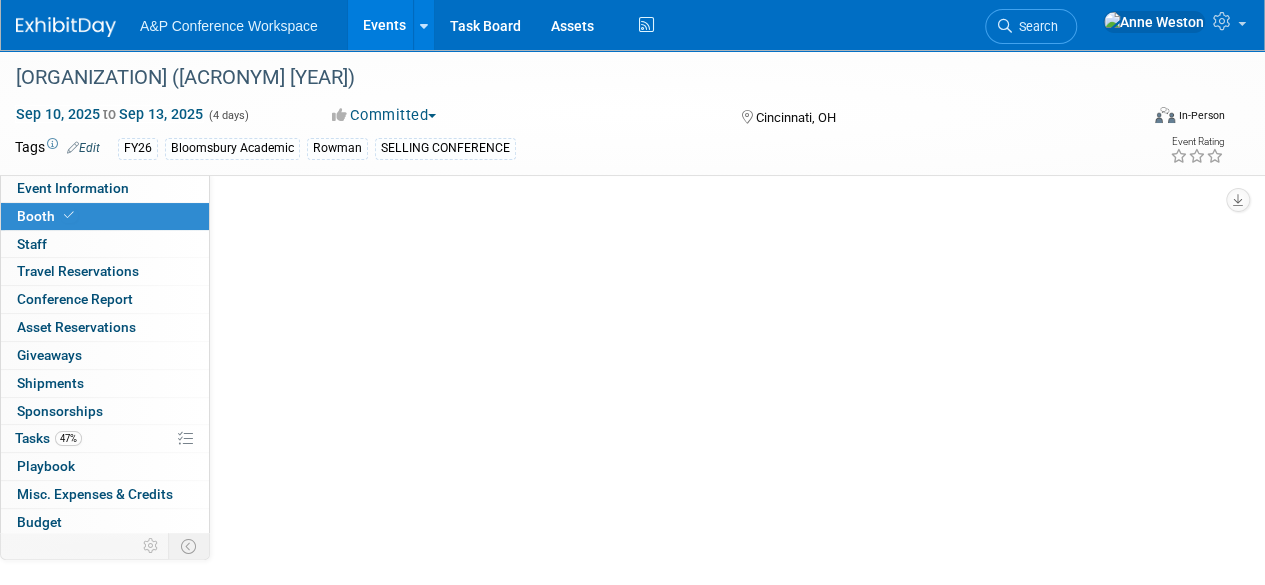 scroll, scrollTop: 0, scrollLeft: 0, axis: both 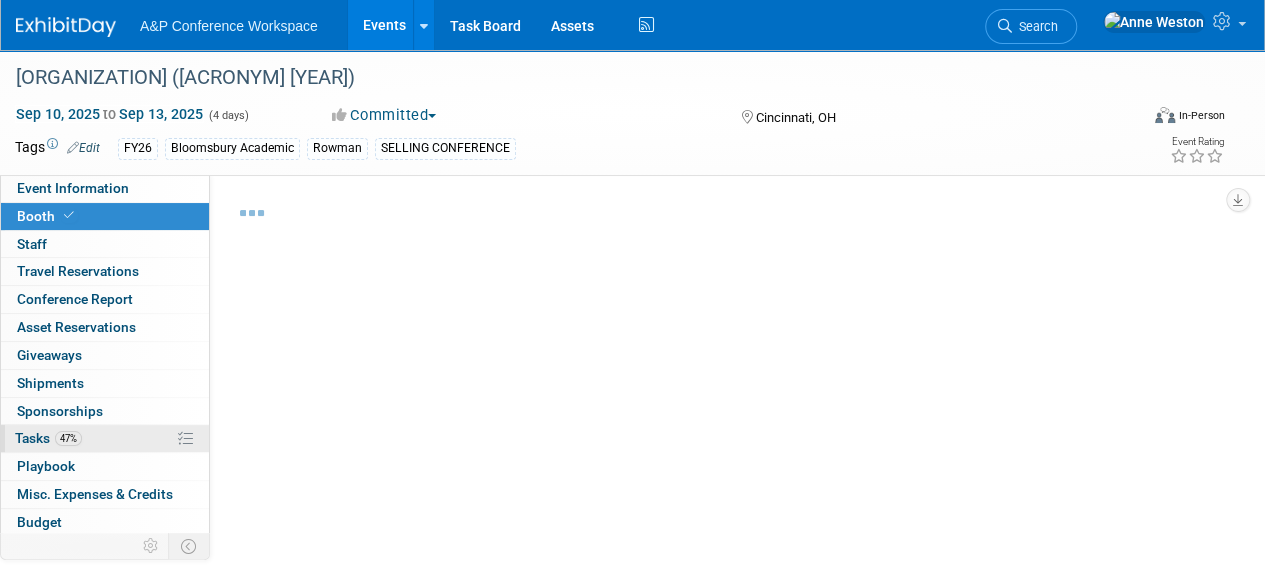 click on "47%
Tasks 47%" at bounding box center (105, 438) 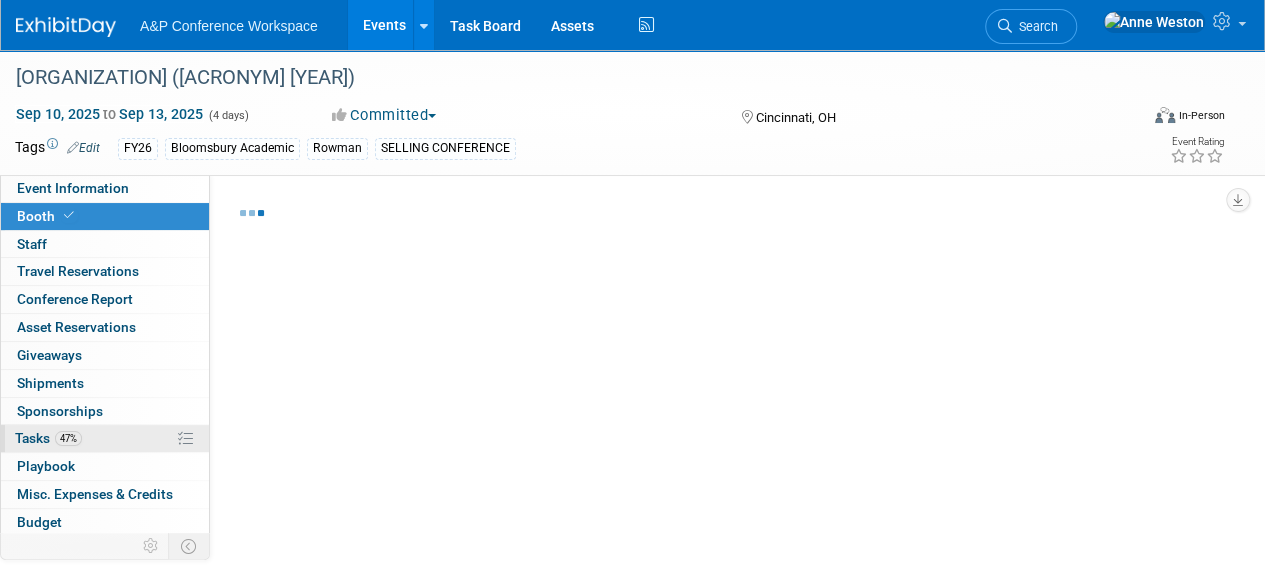 select on "RLKP" 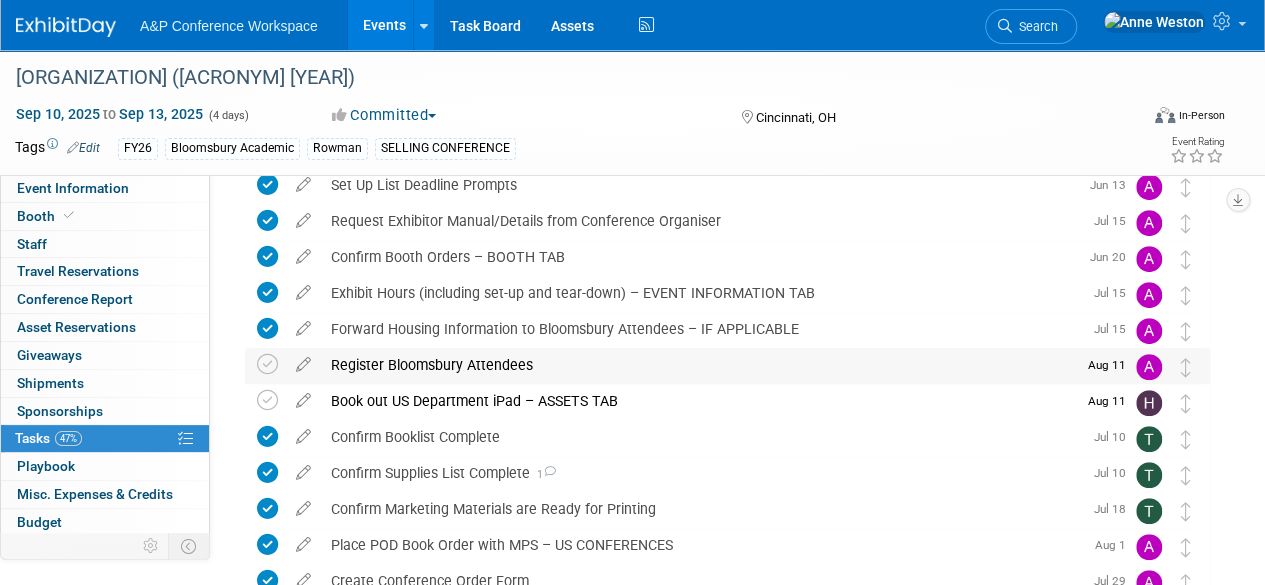 scroll, scrollTop: 400, scrollLeft: 0, axis: vertical 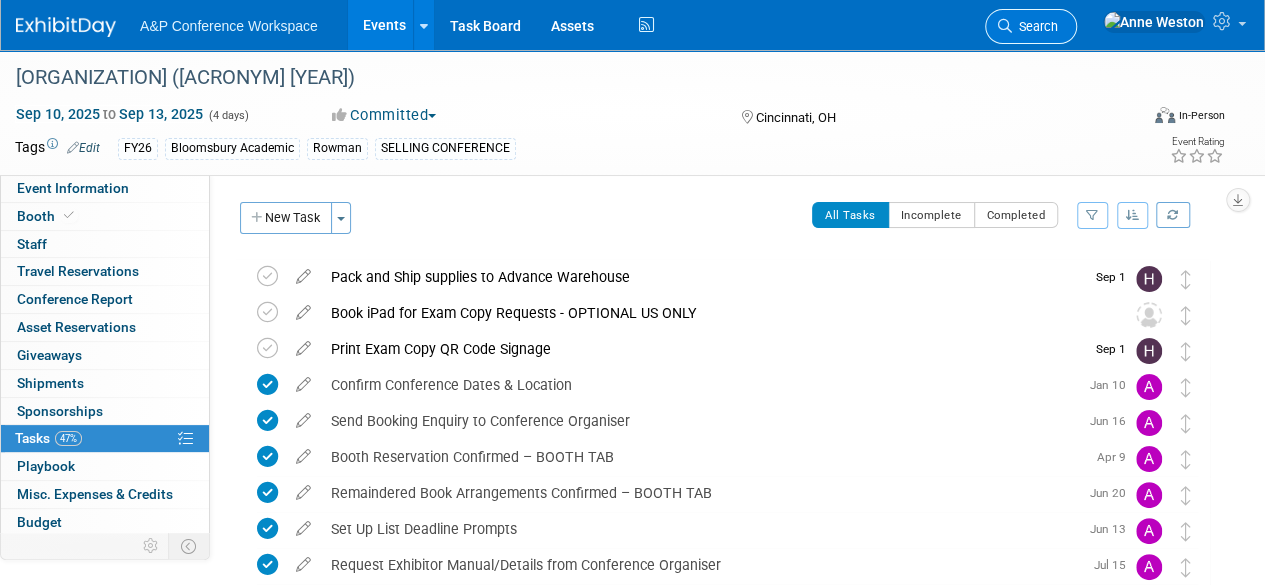 click on "Search" at bounding box center (1035, 26) 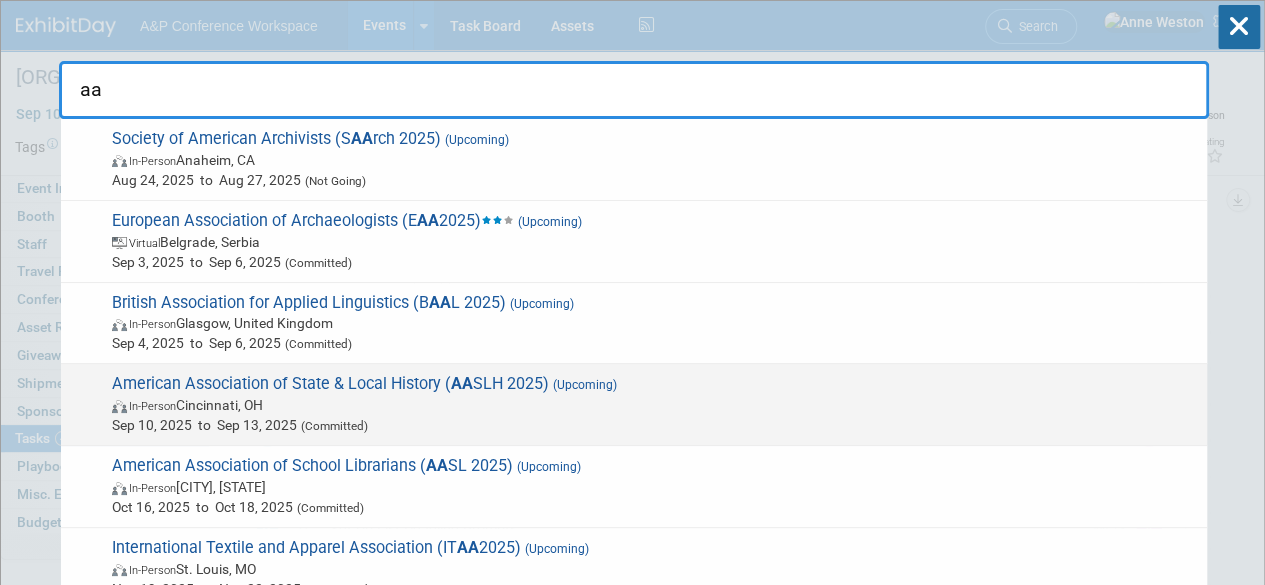 type on "aa" 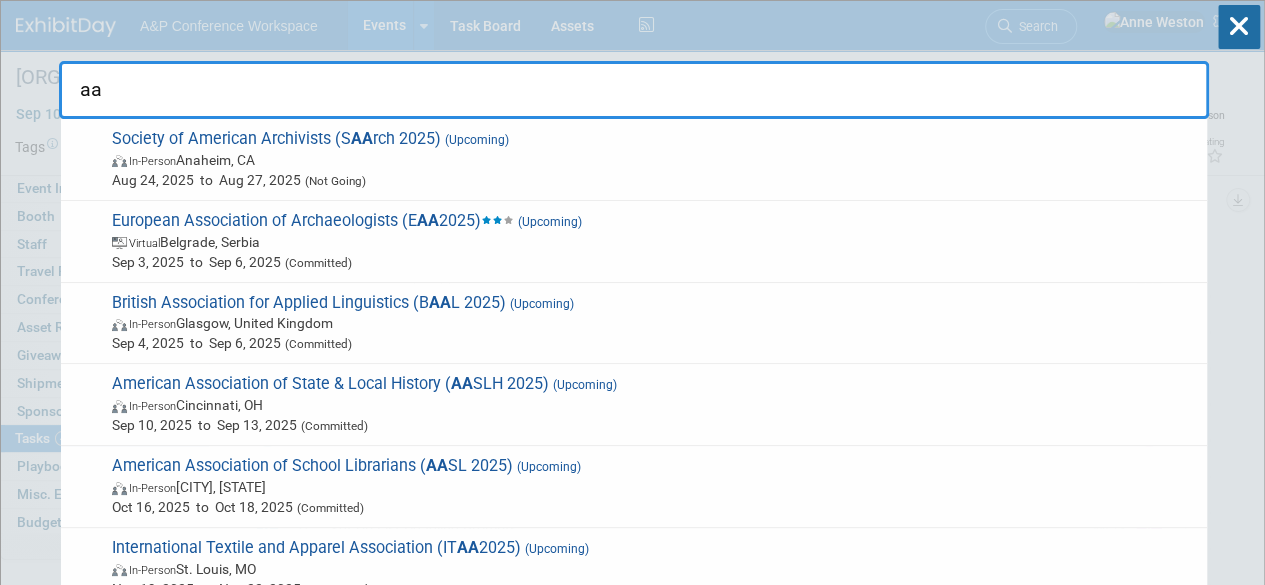 drag, startPoint x: 600, startPoint y: 376, endPoint x: 598, endPoint y: 448, distance: 72.02777 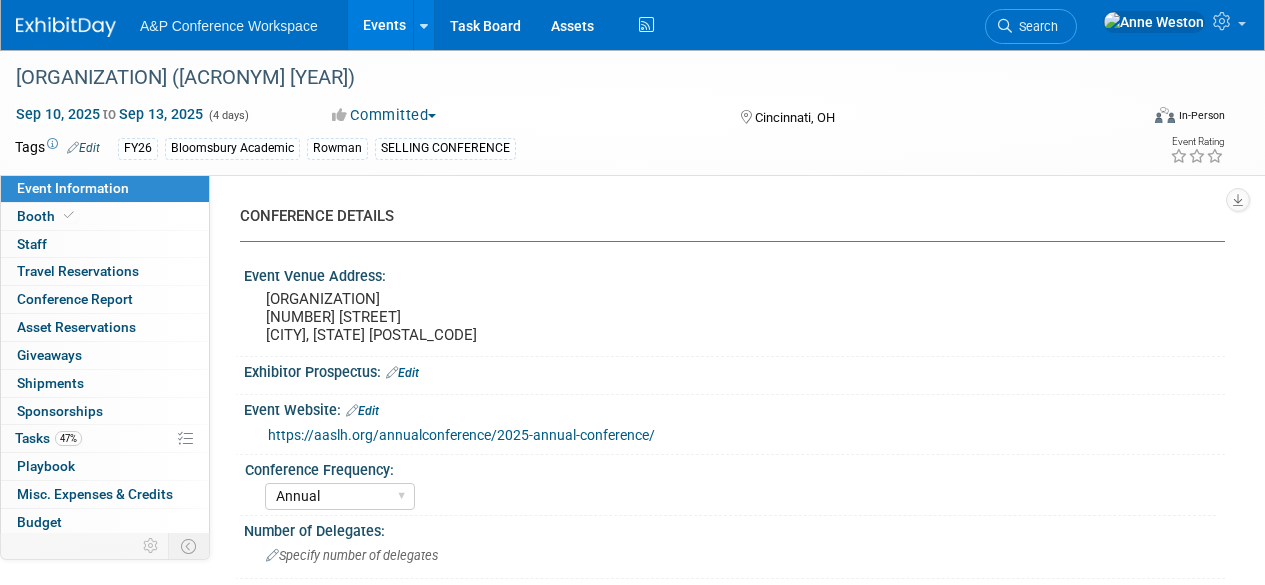select on "Annual" 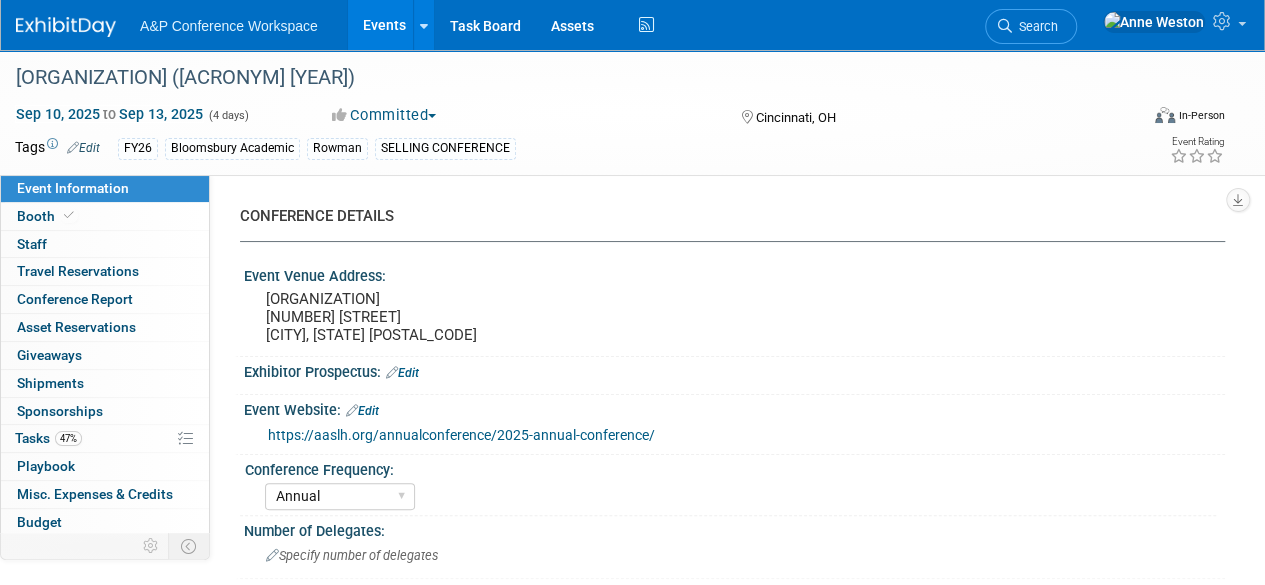 scroll, scrollTop: 0, scrollLeft: 0, axis: both 